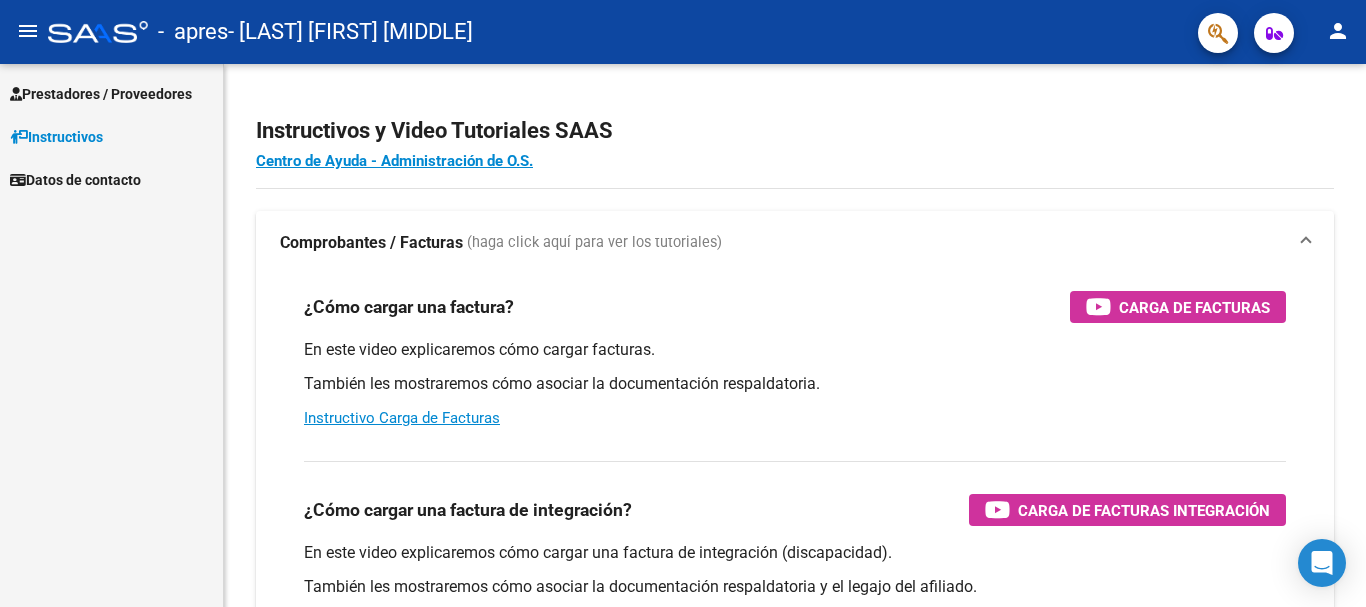 scroll, scrollTop: 0, scrollLeft: 0, axis: both 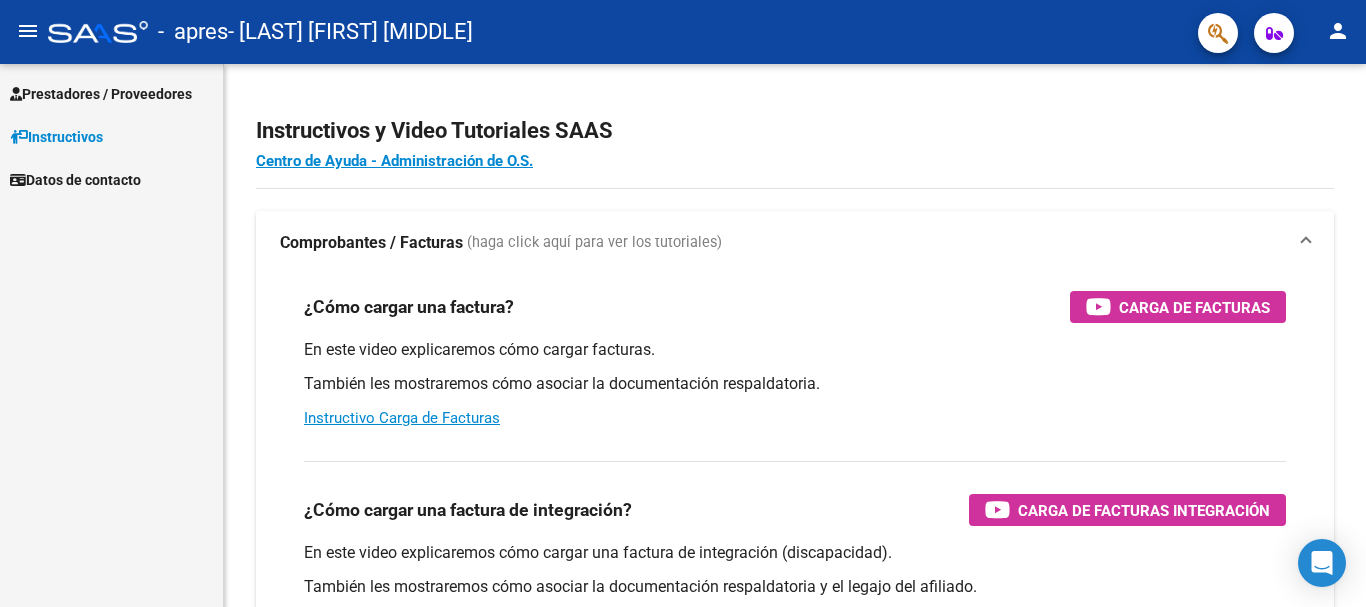 click on "Prestadores / Proveedores" at bounding box center (101, 94) 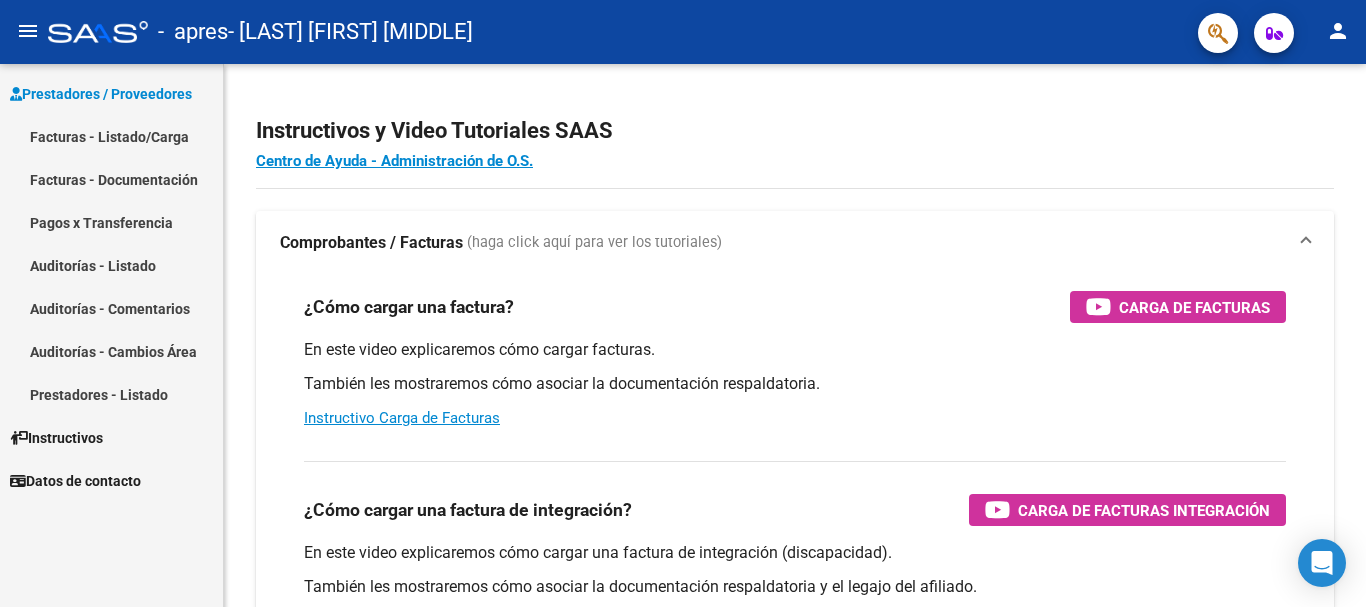 click on "Facturas - Listado/Carga" at bounding box center (111, 136) 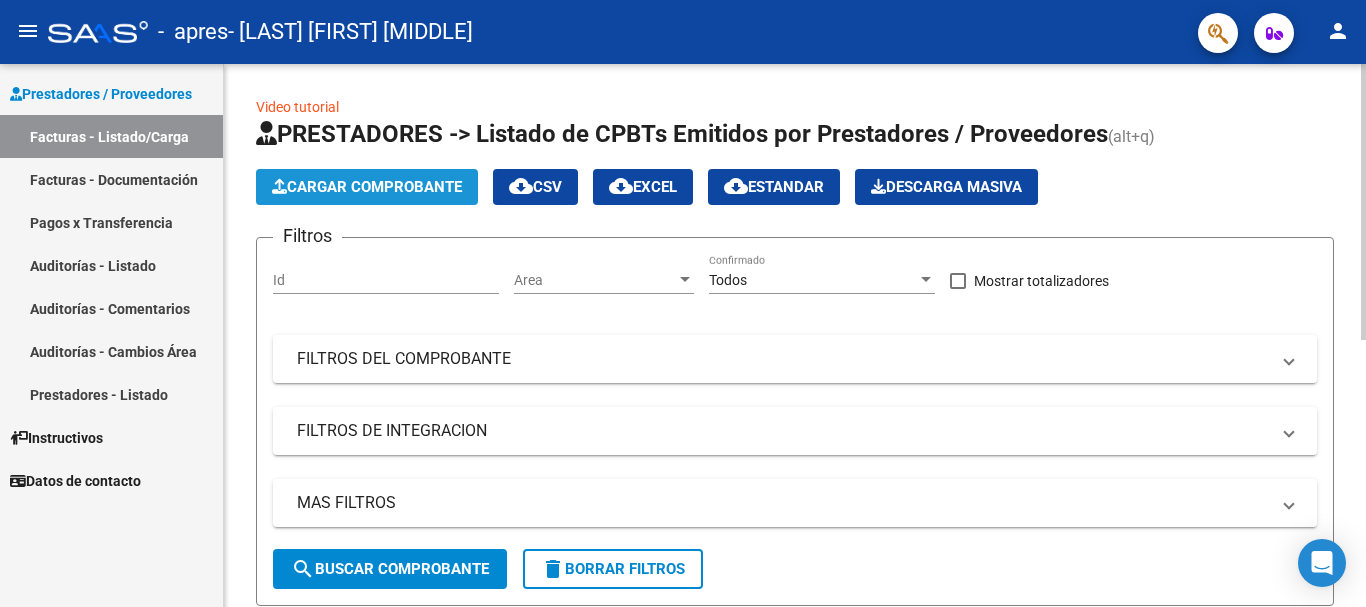 click on "Cargar Comprobante" 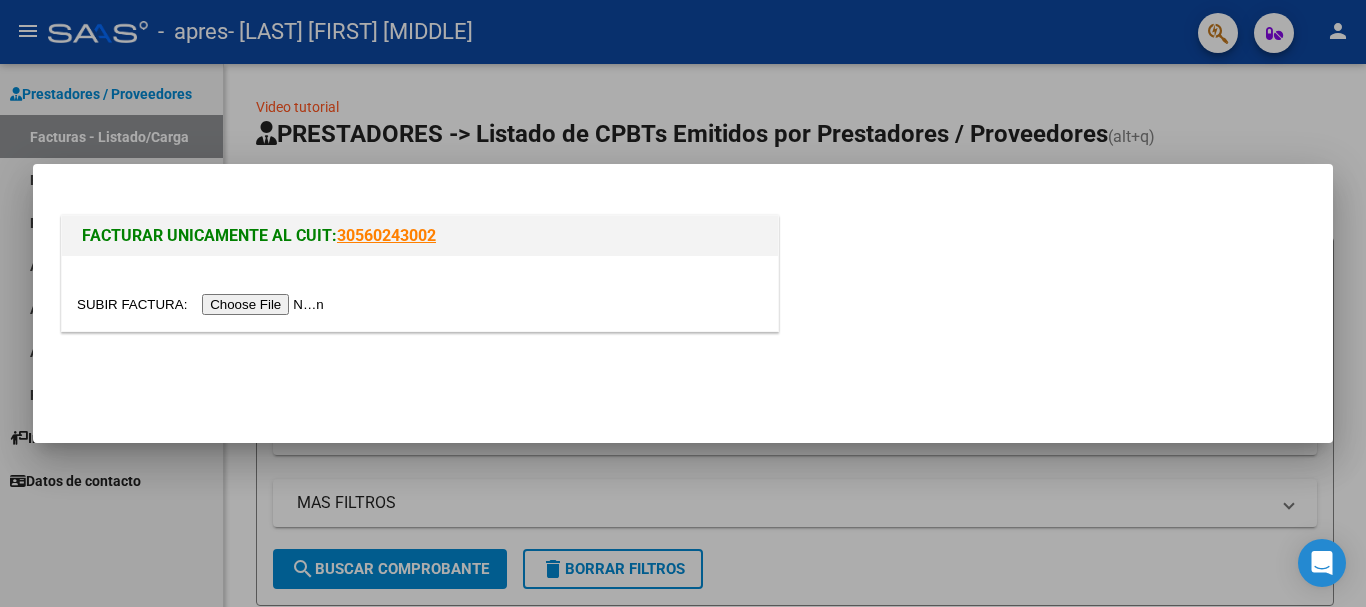 click at bounding box center [203, 304] 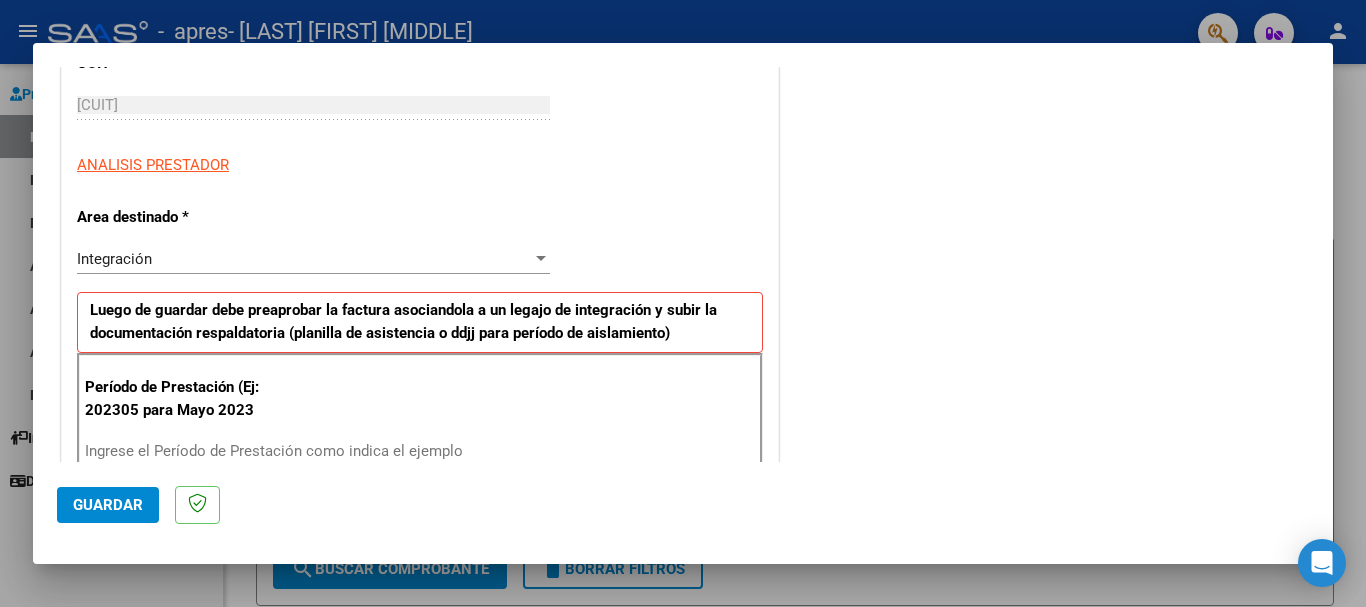 scroll, scrollTop: 300, scrollLeft: 0, axis: vertical 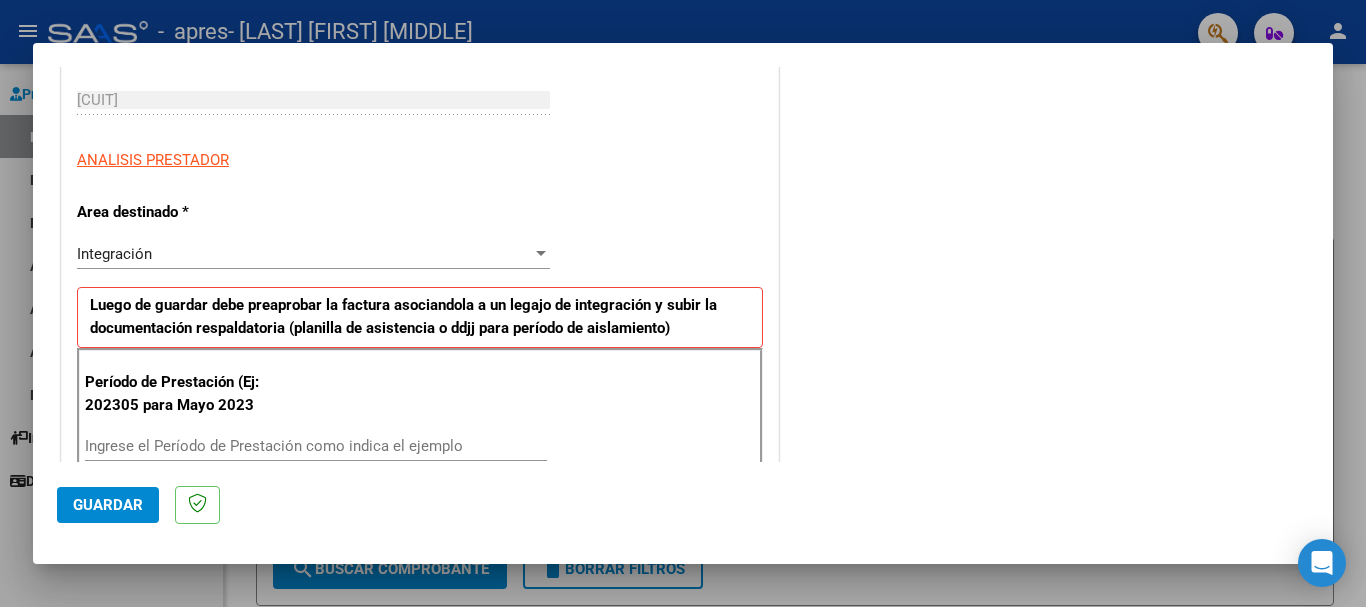 click on "Integración" at bounding box center [304, 254] 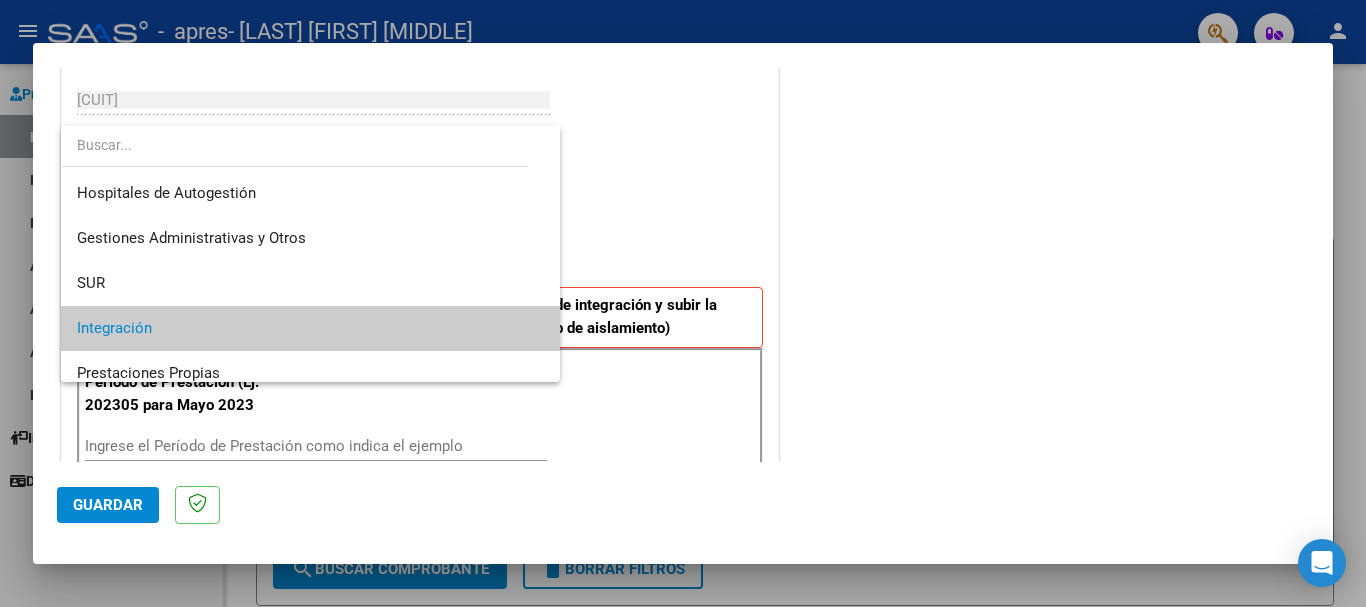 scroll, scrollTop: 75, scrollLeft: 0, axis: vertical 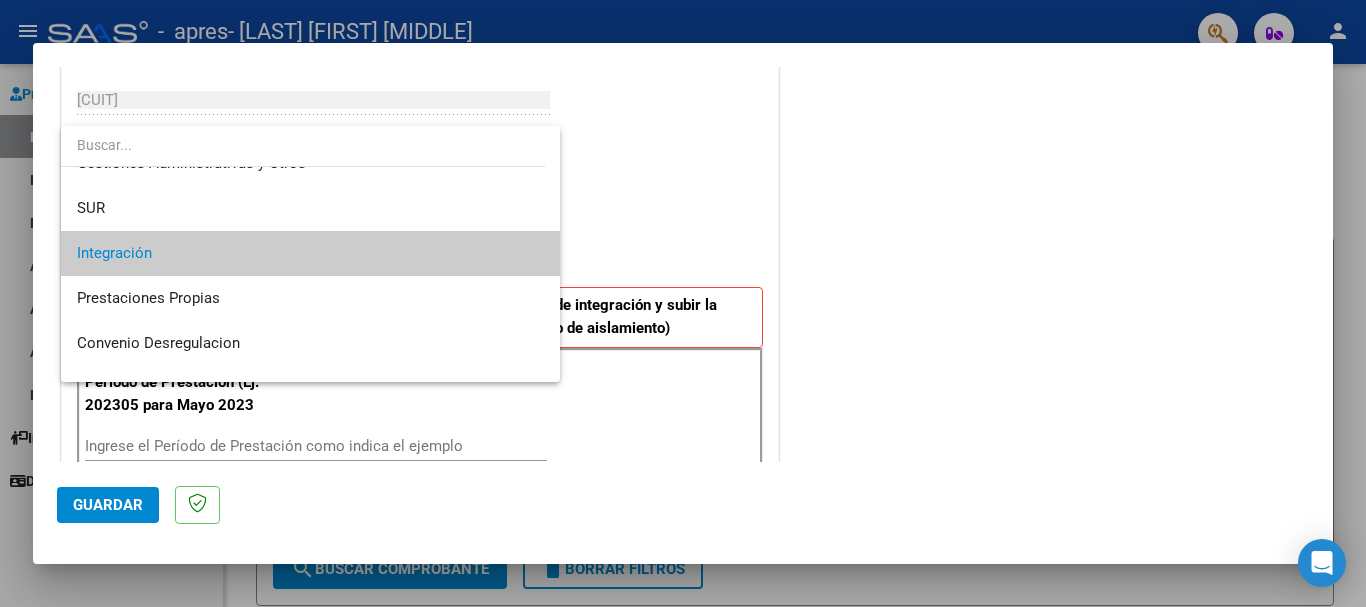 click on "Integración" at bounding box center (310, 253) 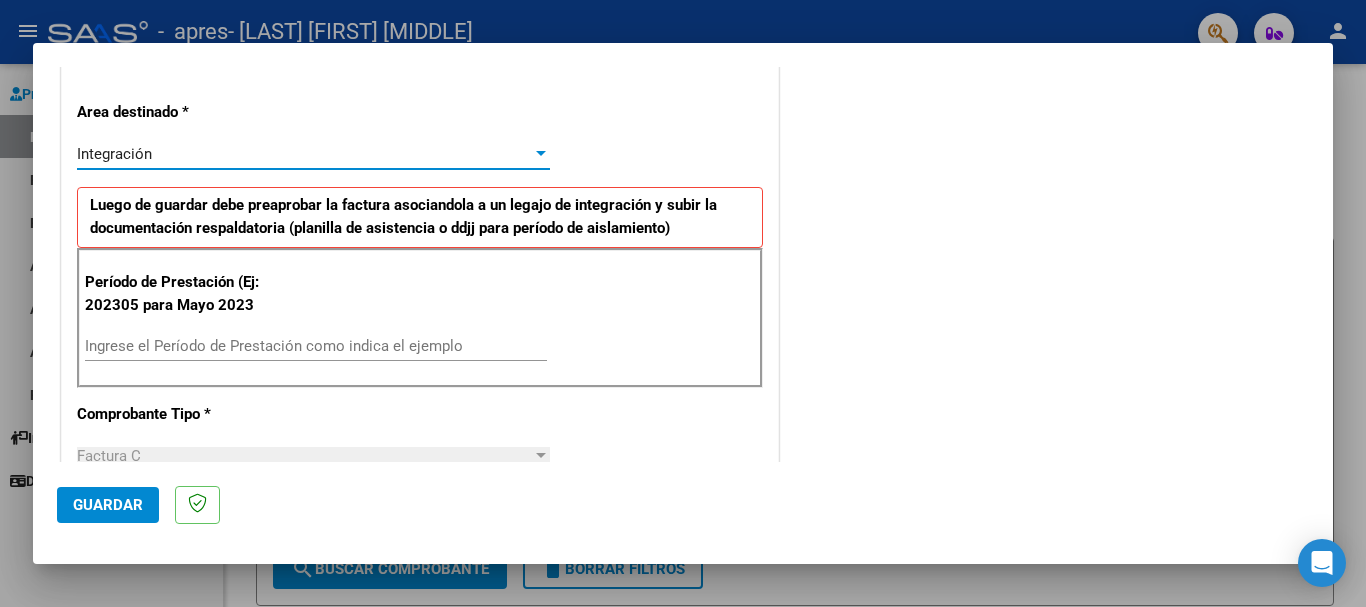 scroll, scrollTop: 500, scrollLeft: 0, axis: vertical 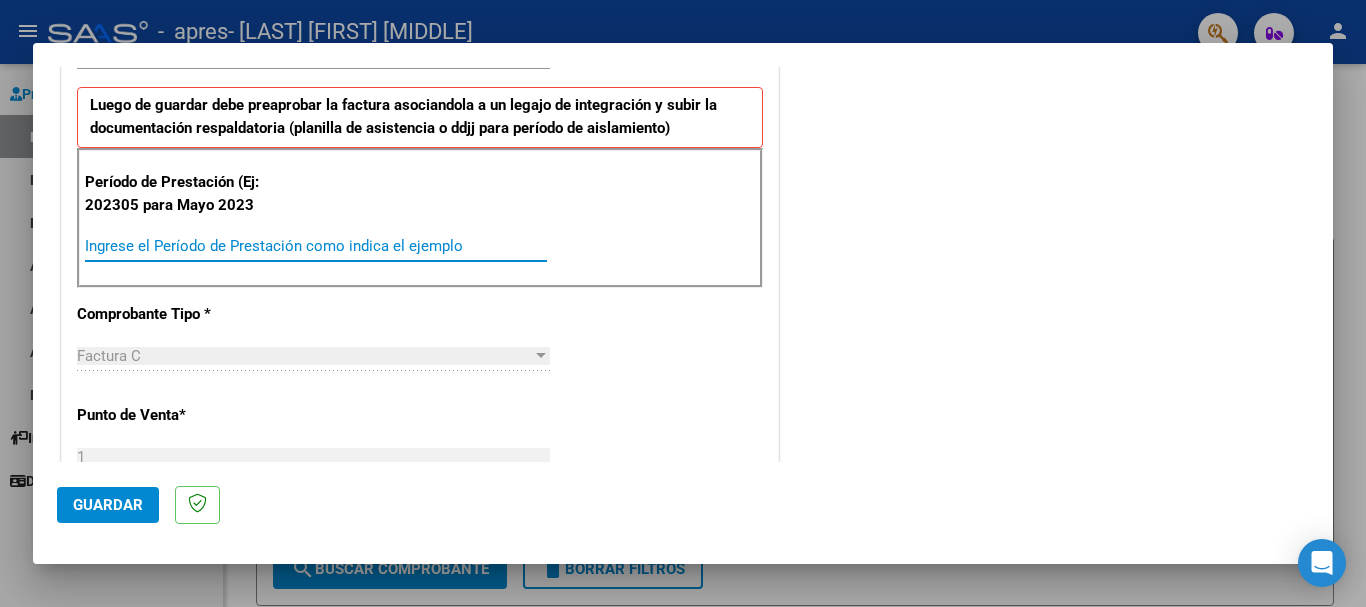 click on "Ingrese el Período de Prestación como indica el ejemplo" at bounding box center [316, 246] 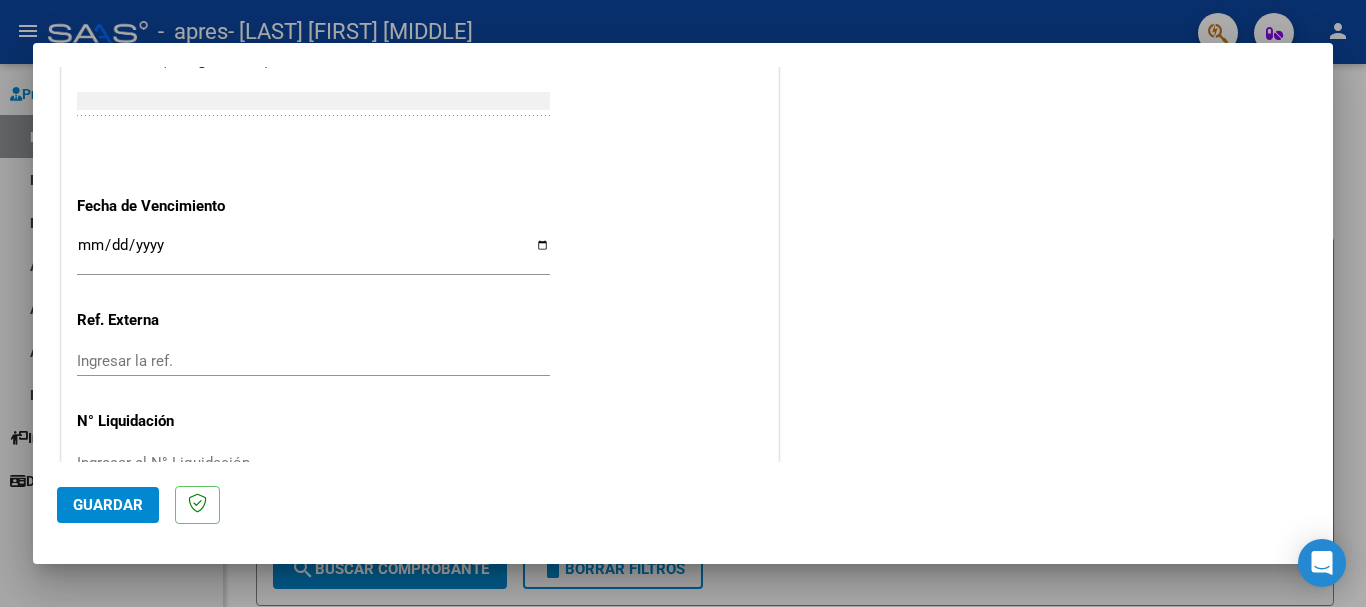 scroll, scrollTop: 1327, scrollLeft: 0, axis: vertical 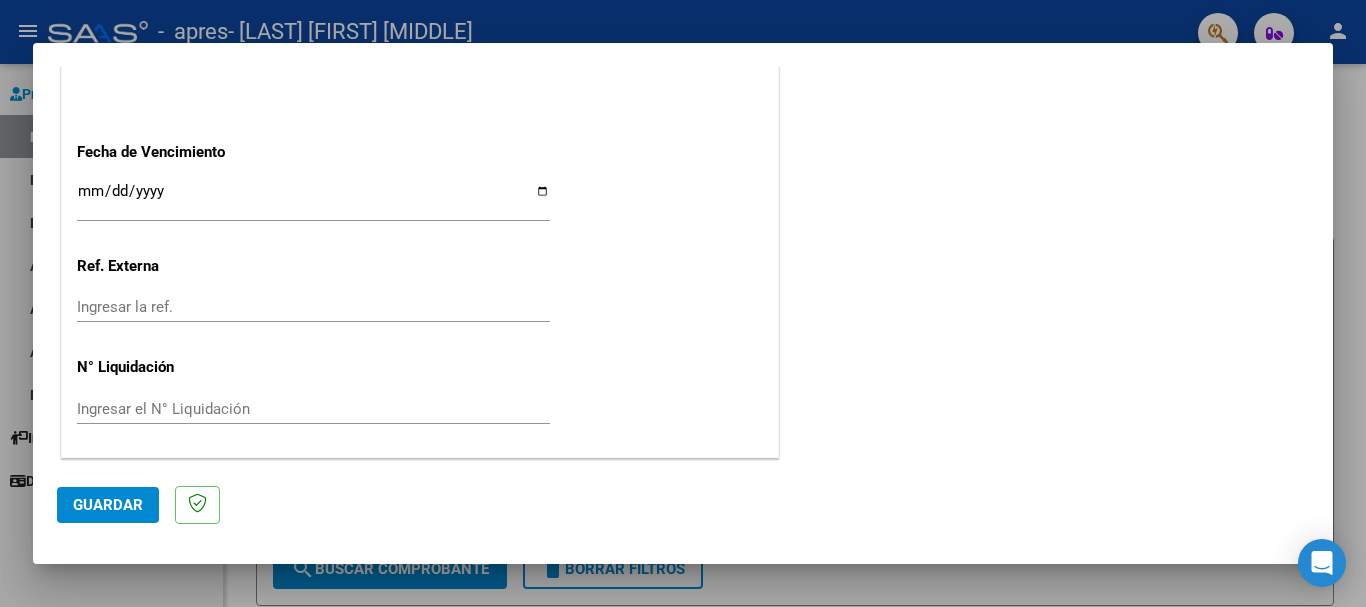 type on "202507" 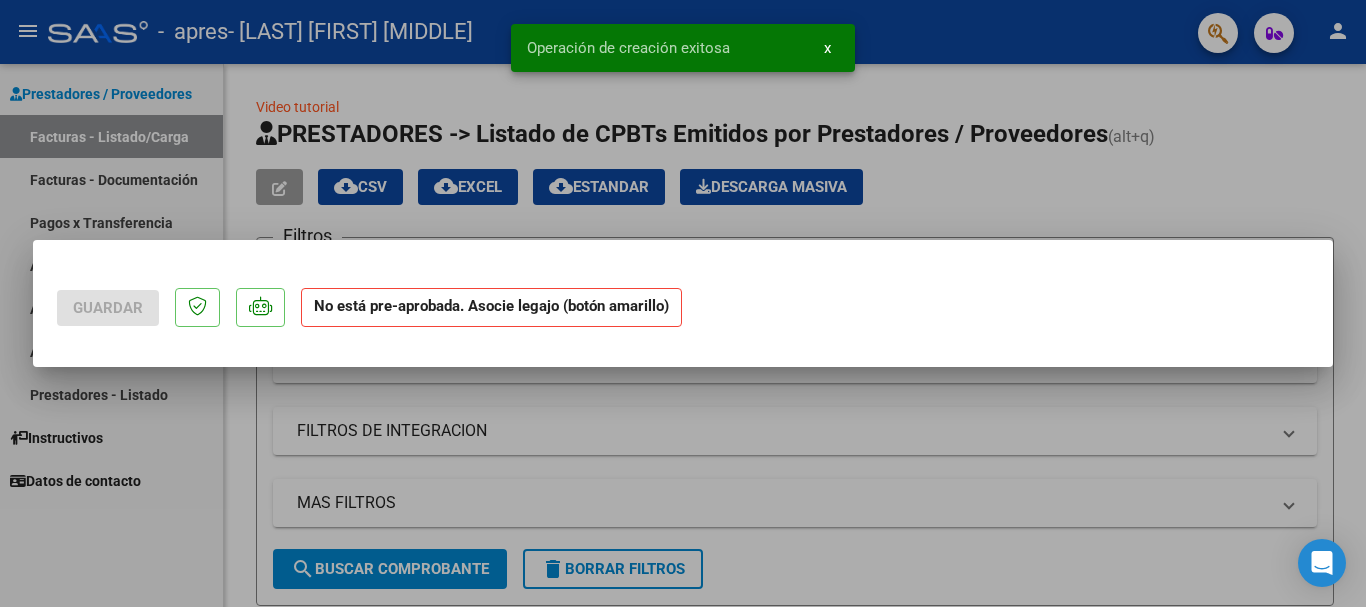 scroll, scrollTop: 0, scrollLeft: 0, axis: both 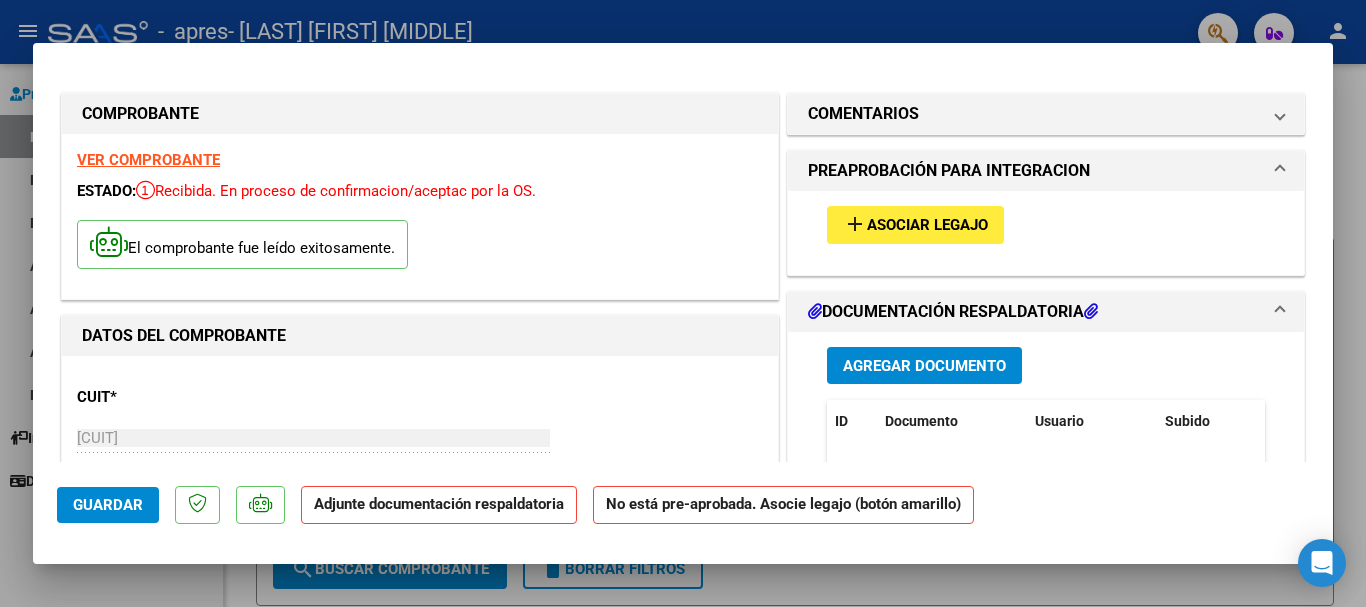 click on "Asociar Legajo" at bounding box center (927, 226) 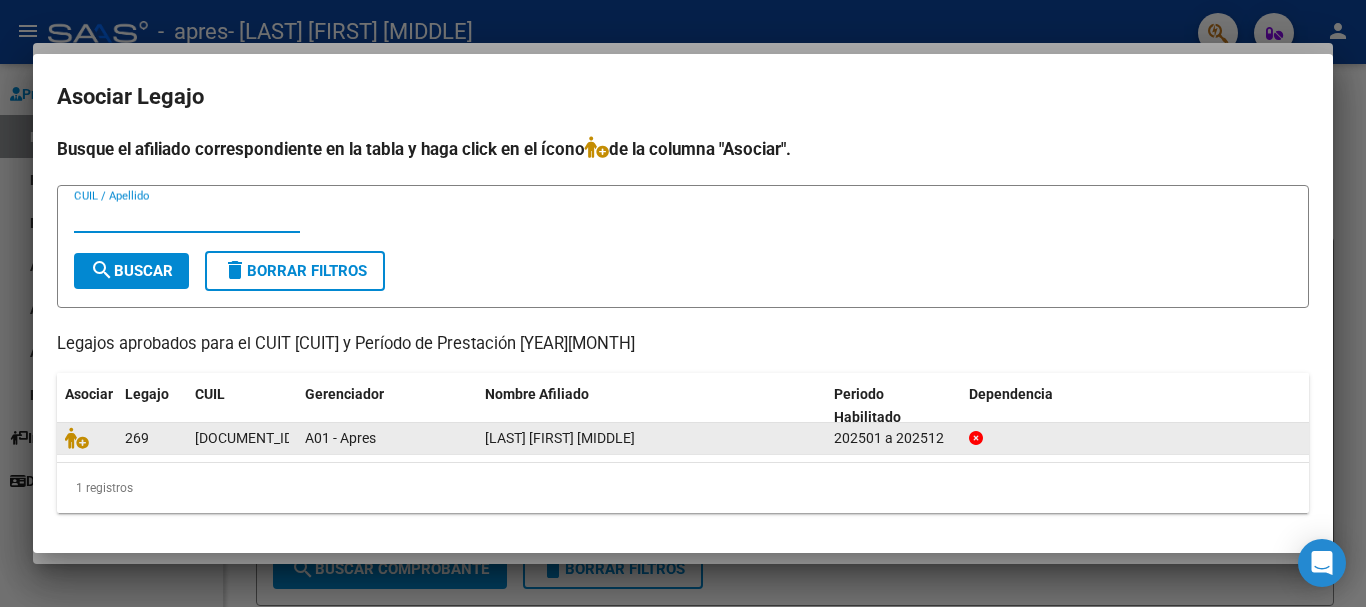 click on "[DOCUMENT_ID]" 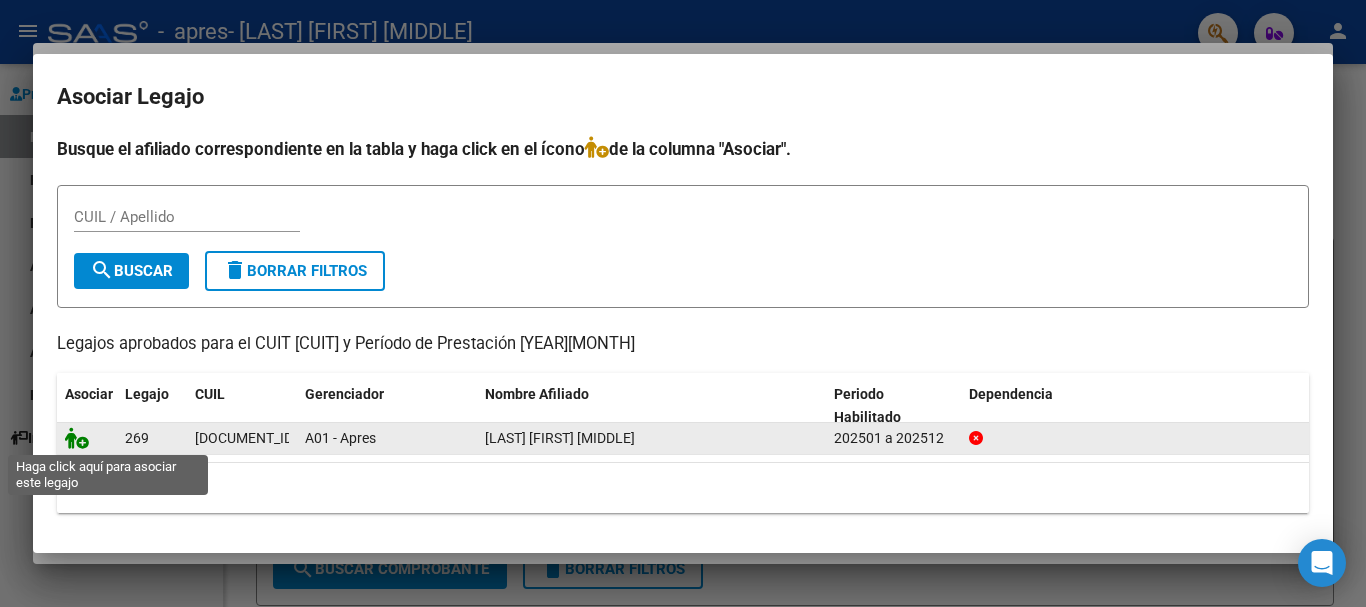 click 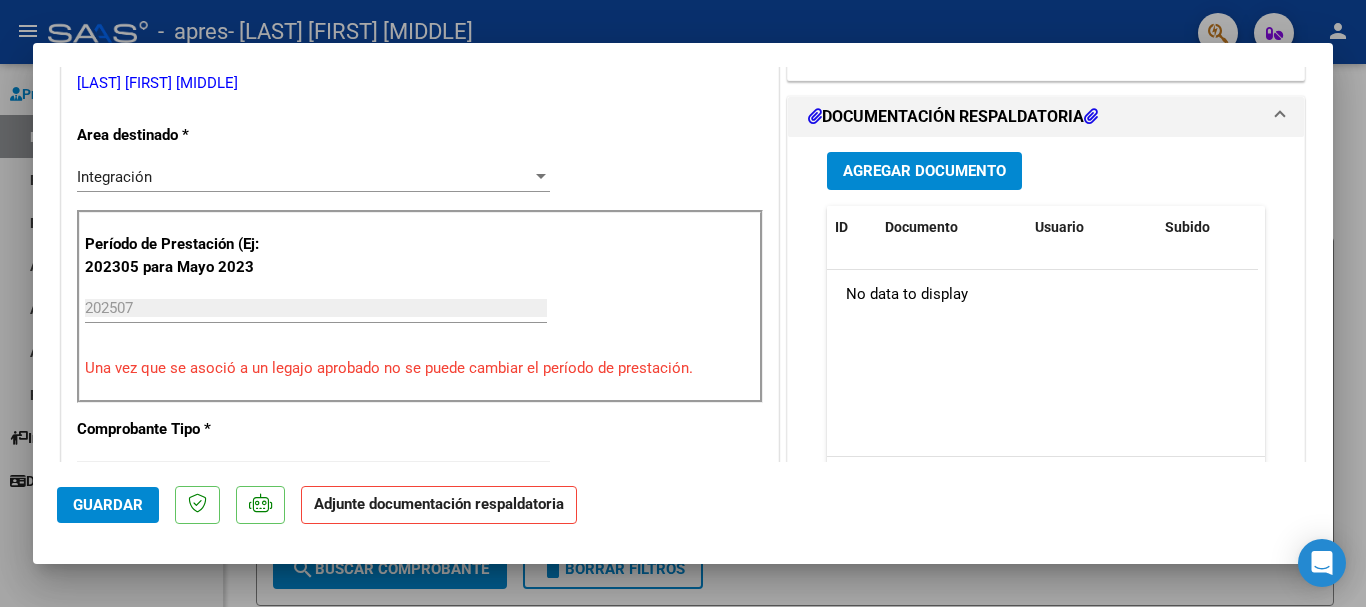 scroll, scrollTop: 500, scrollLeft: 0, axis: vertical 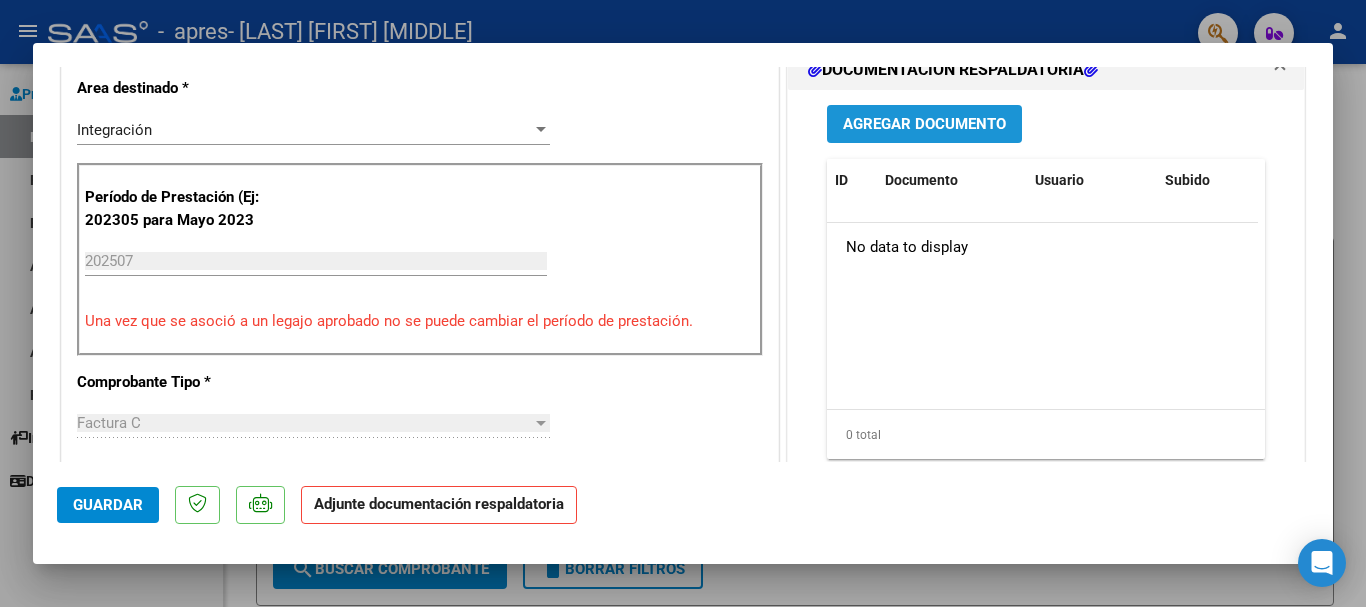 click on "Agregar Documento" at bounding box center [924, 125] 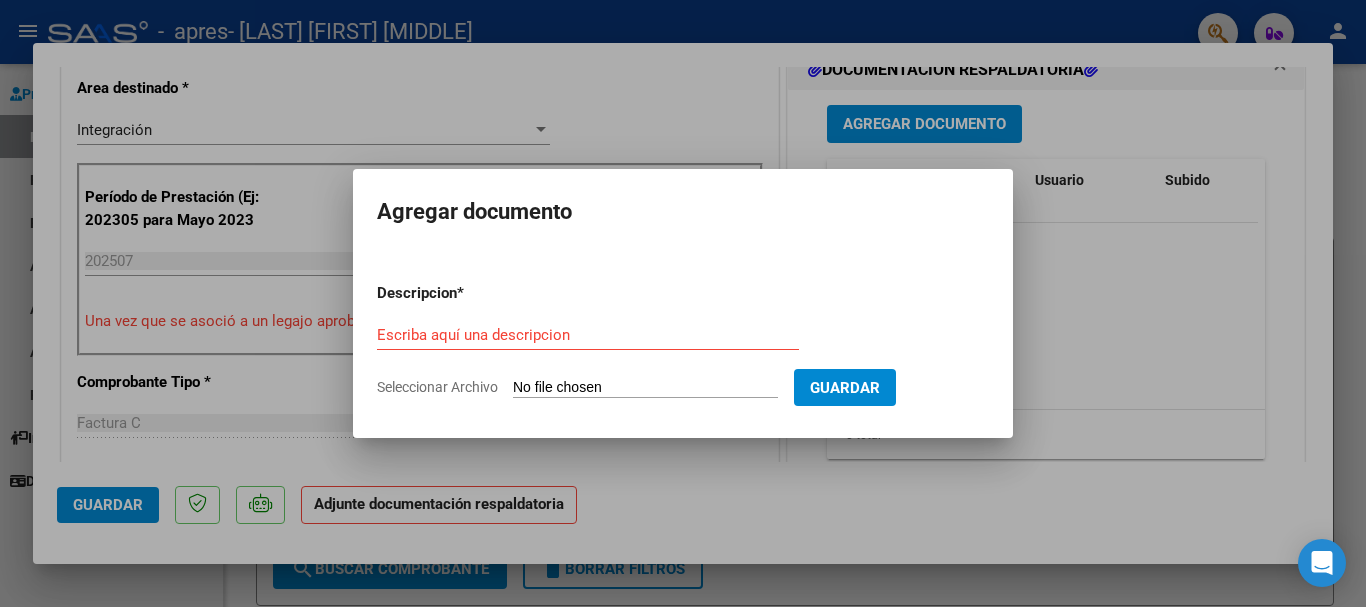 click on "Seleccionar Archivo" at bounding box center (645, 388) 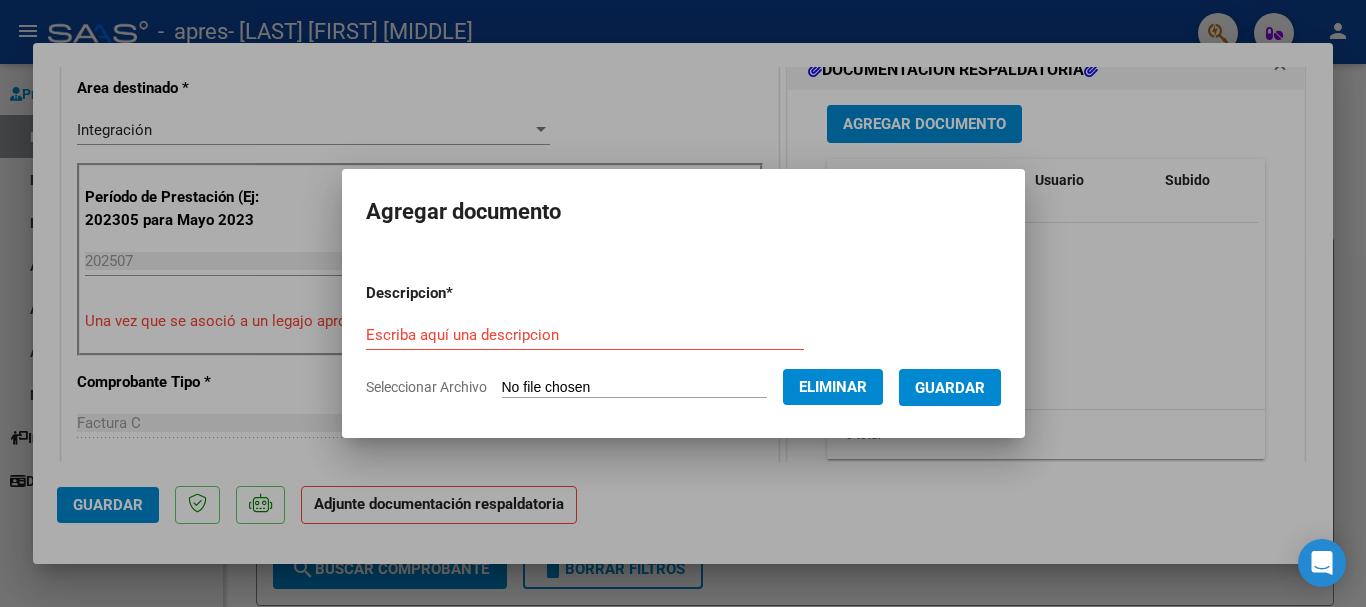 click on "Escriba aquí una descripcion" at bounding box center (585, 335) 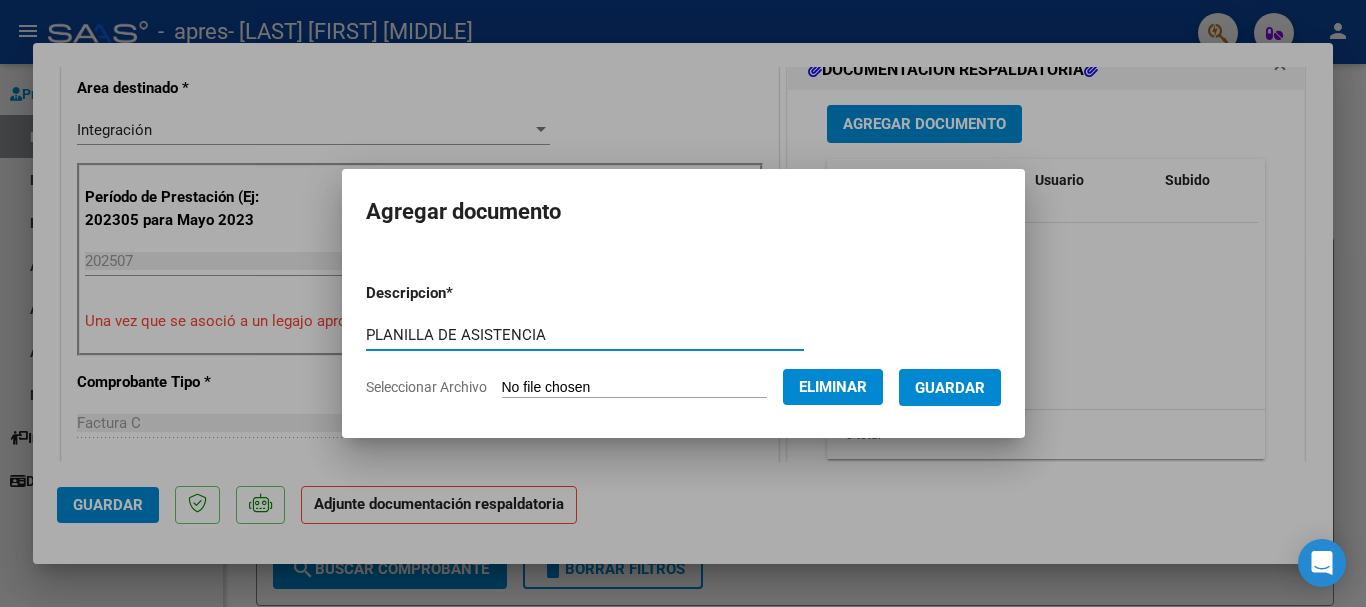 type on "PLANILLA DE ASISTENCIA" 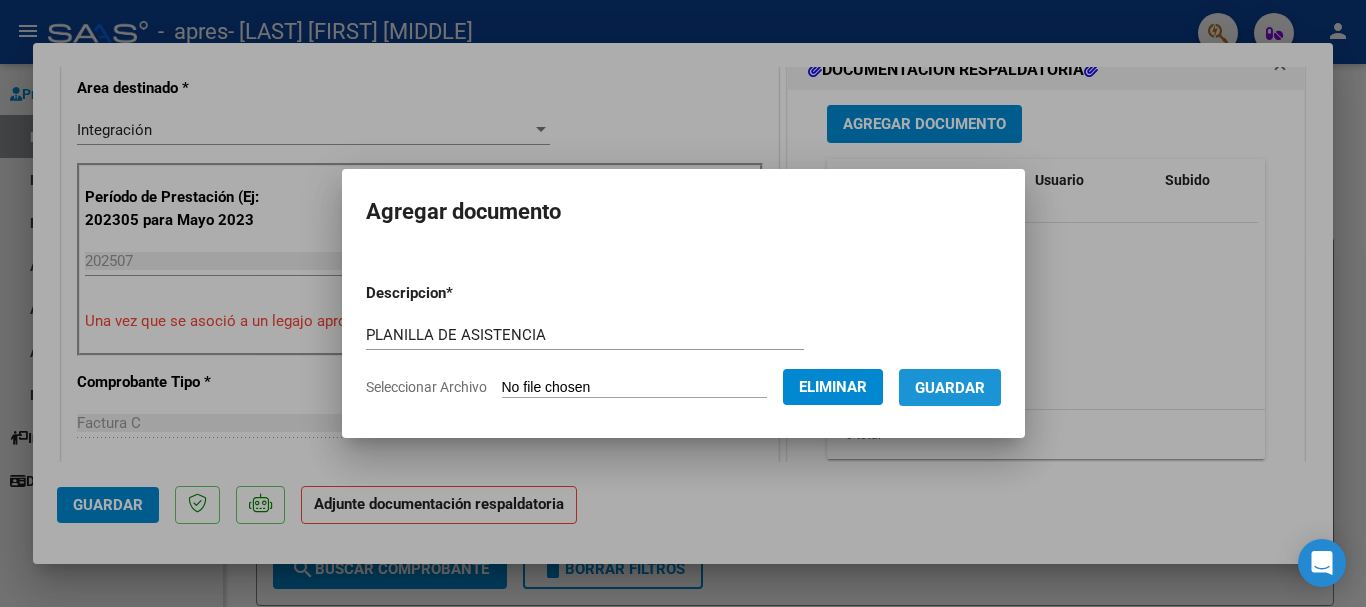 click on "Guardar" at bounding box center [950, 387] 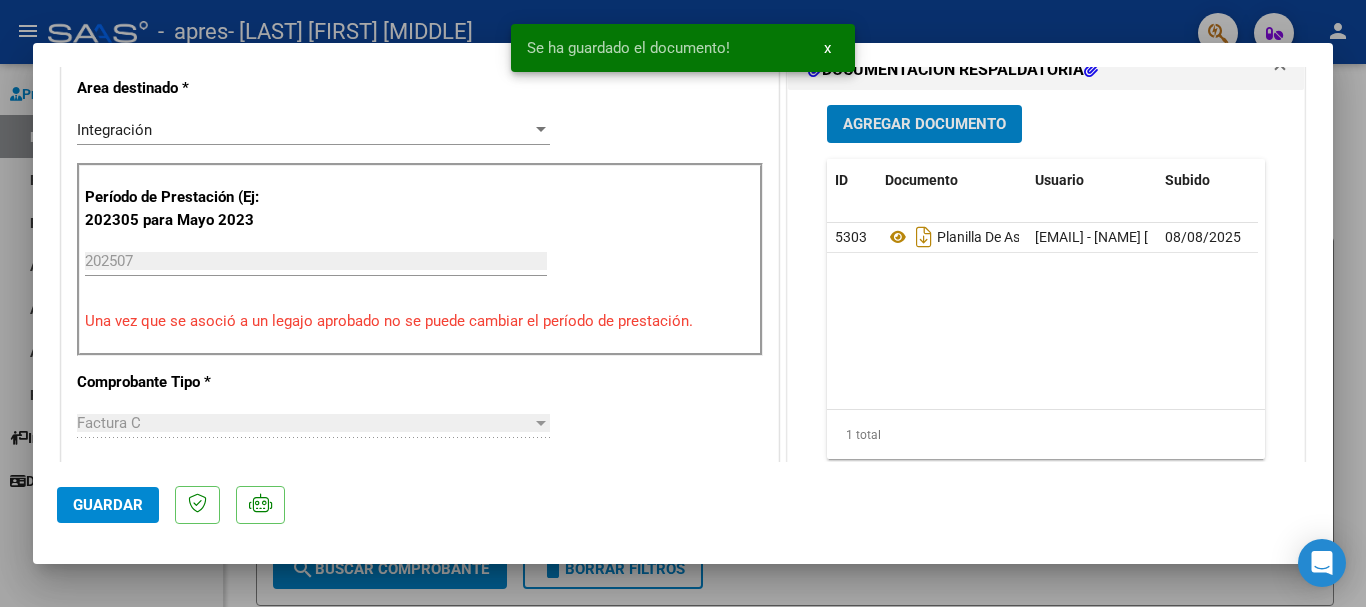 click on "Agregar Documento" at bounding box center (924, 125) 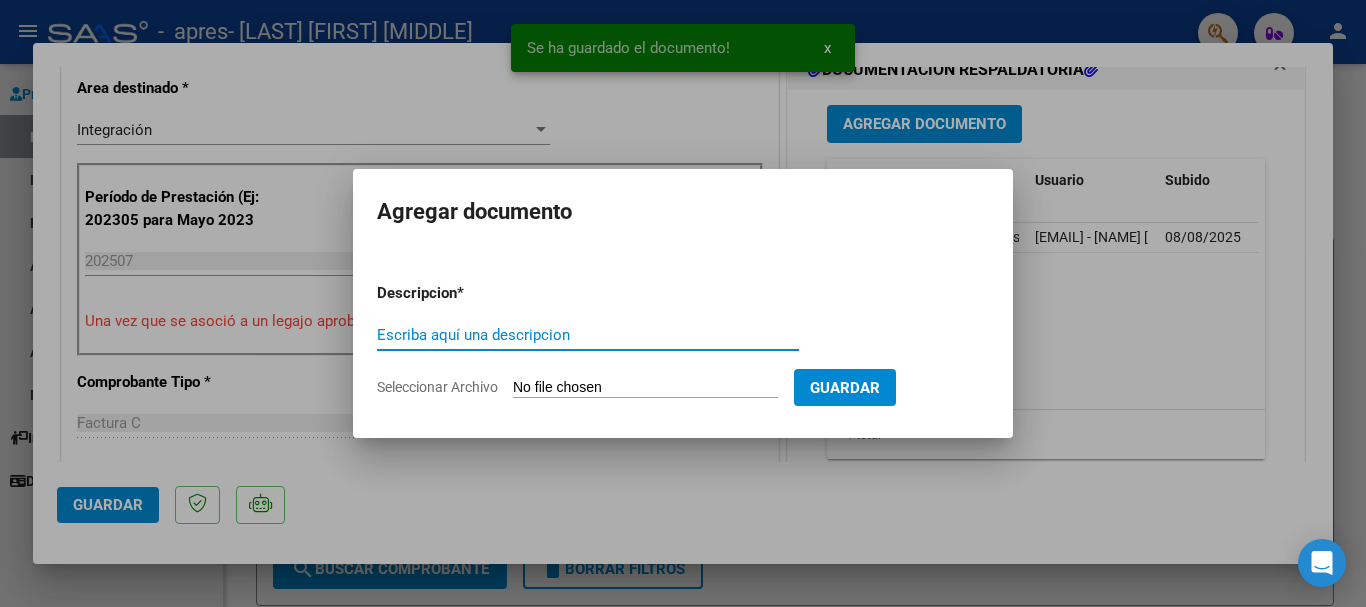 click on "Seleccionar Archivo" at bounding box center (645, 388) 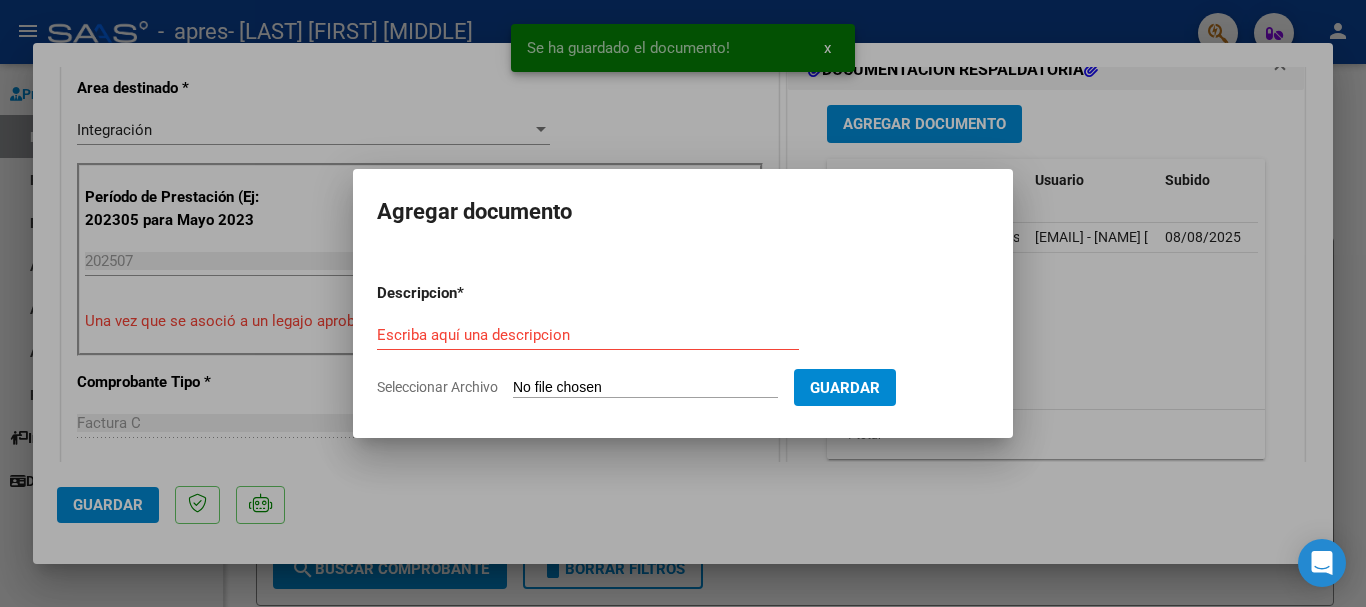 type on "C:\fakepath\poliza.pdf" 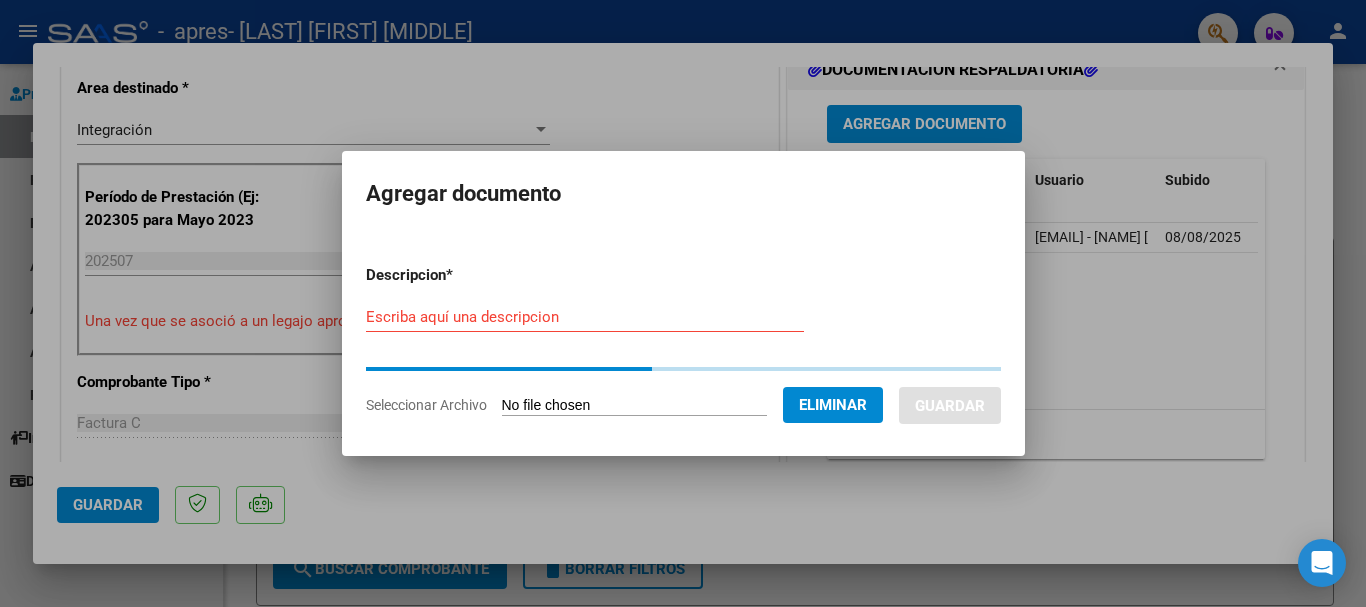 click on "Escriba aquí una descripcion" at bounding box center (585, 317) 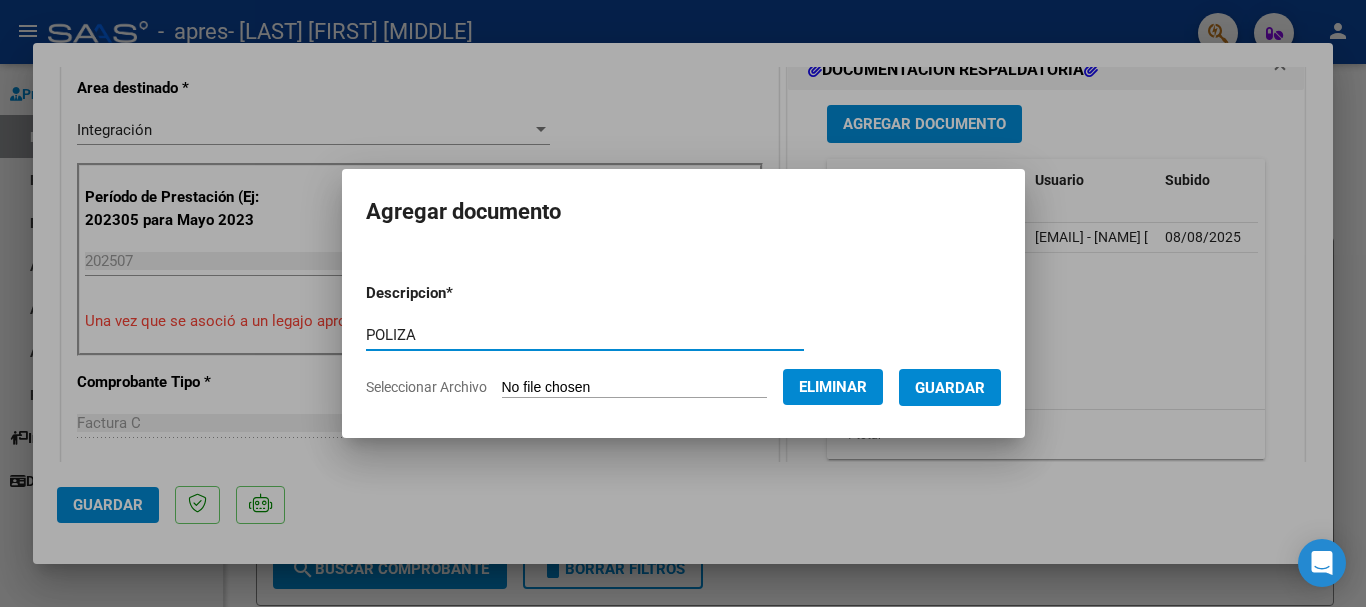 type on "POLIZA" 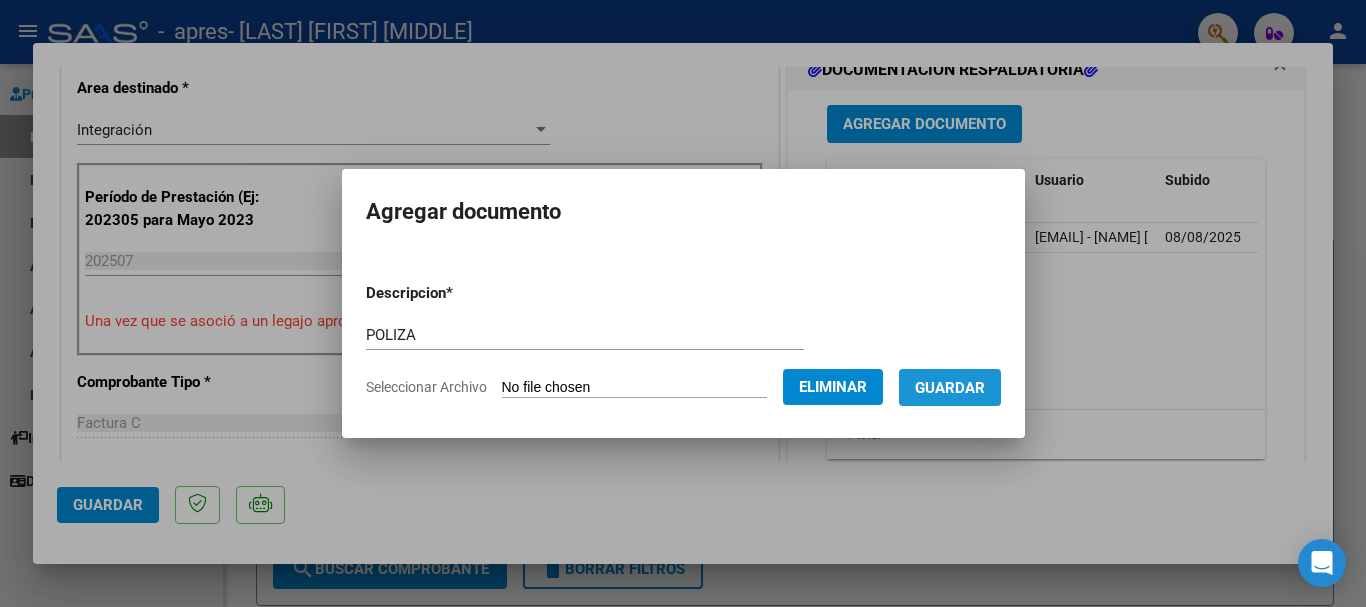 click on "Guardar" at bounding box center (950, 387) 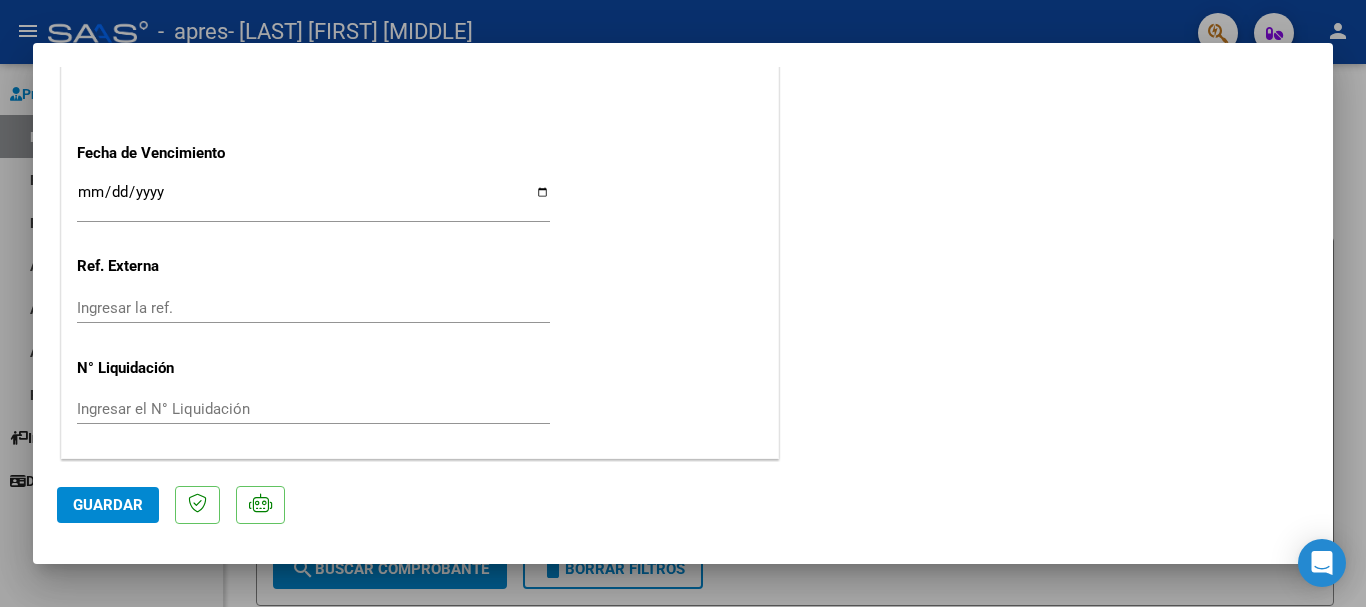 scroll, scrollTop: 1395, scrollLeft: 0, axis: vertical 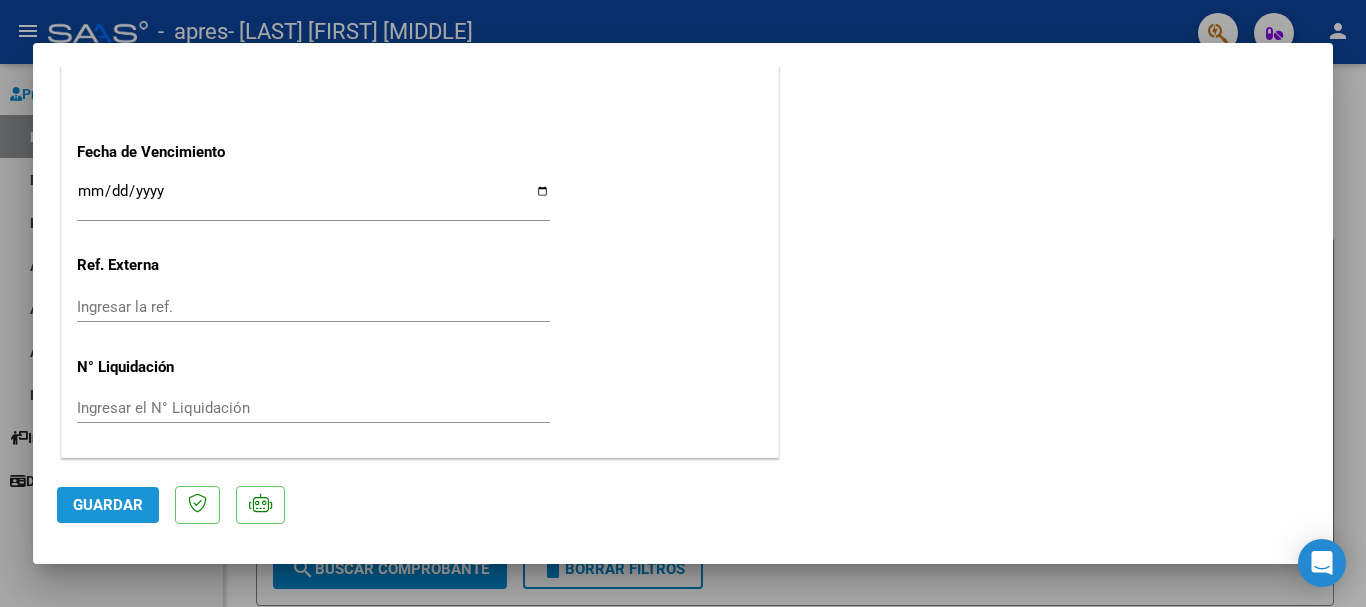 click on "Guardar" 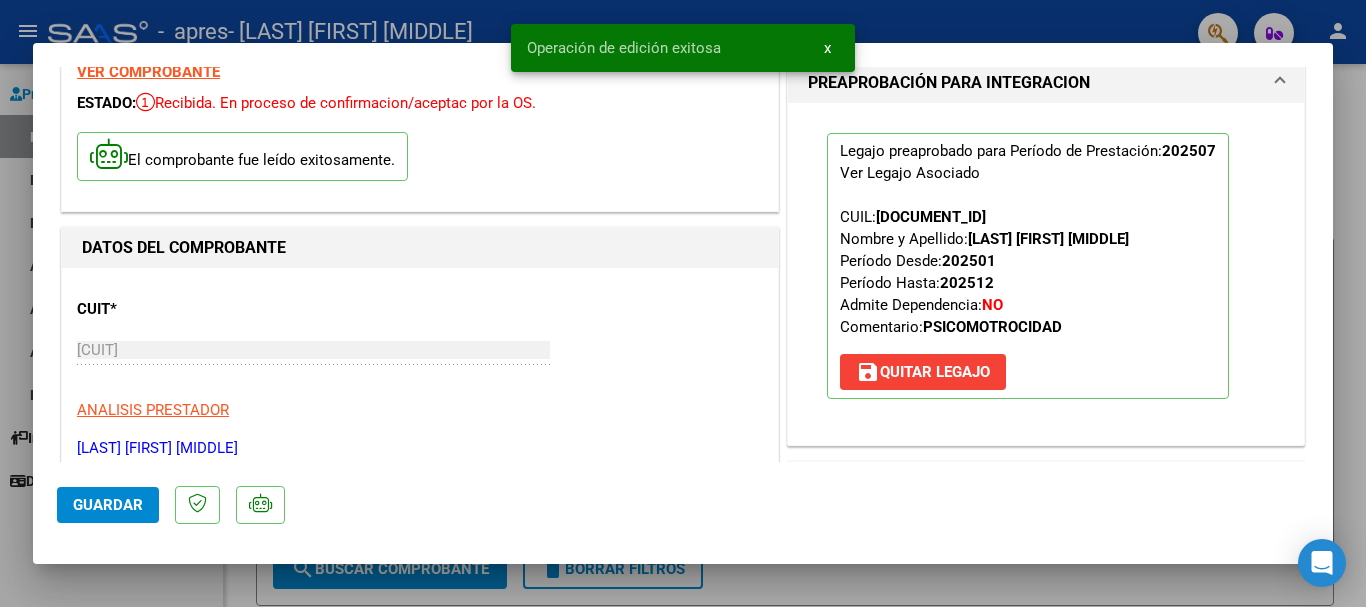 scroll, scrollTop: 0, scrollLeft: 0, axis: both 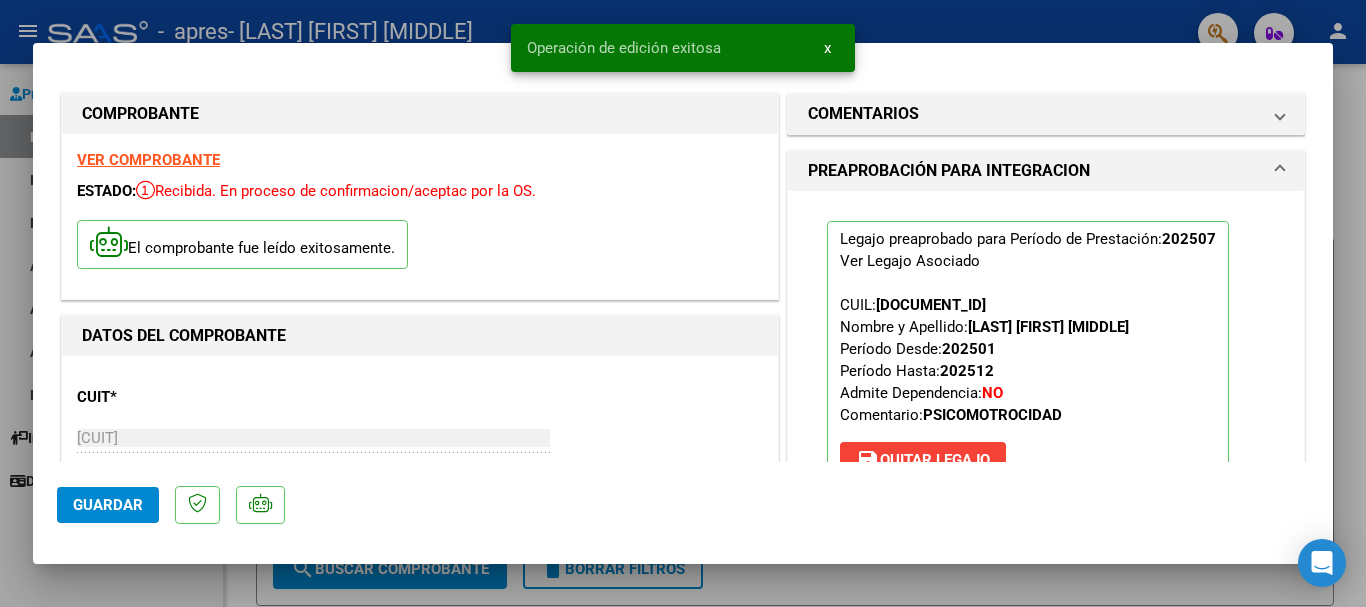 click on "Guardar" 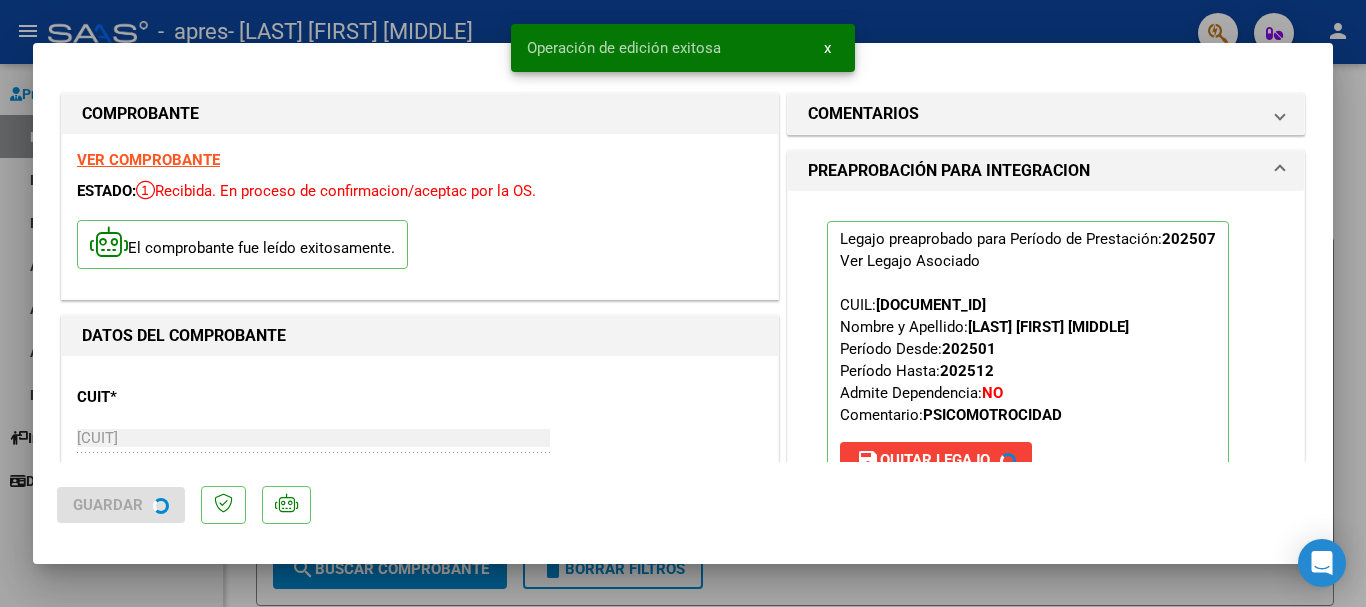click on "Guardar" 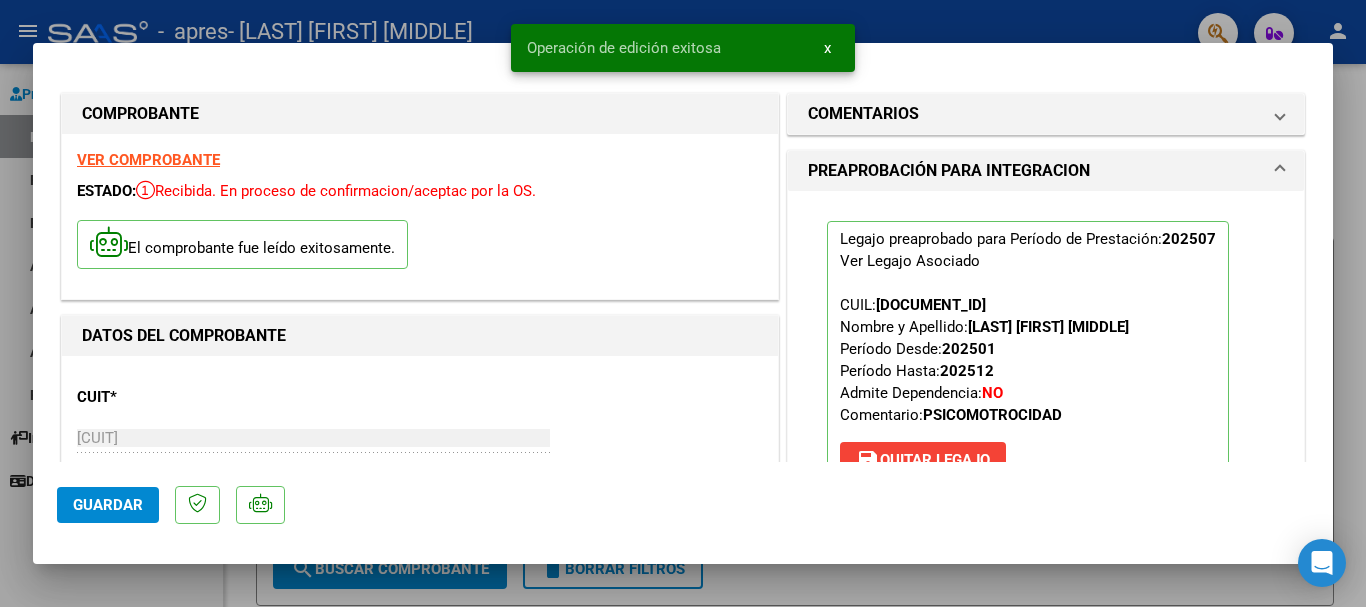 click at bounding box center (683, 303) 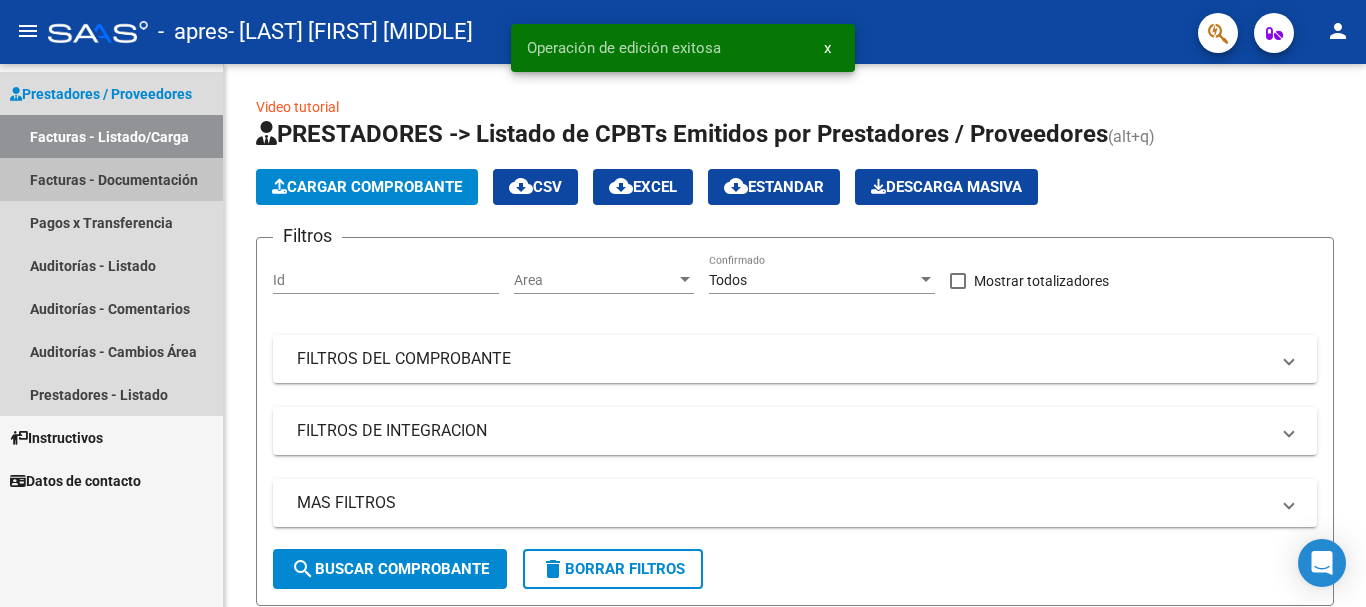 click on "Facturas - Documentación" at bounding box center (111, 179) 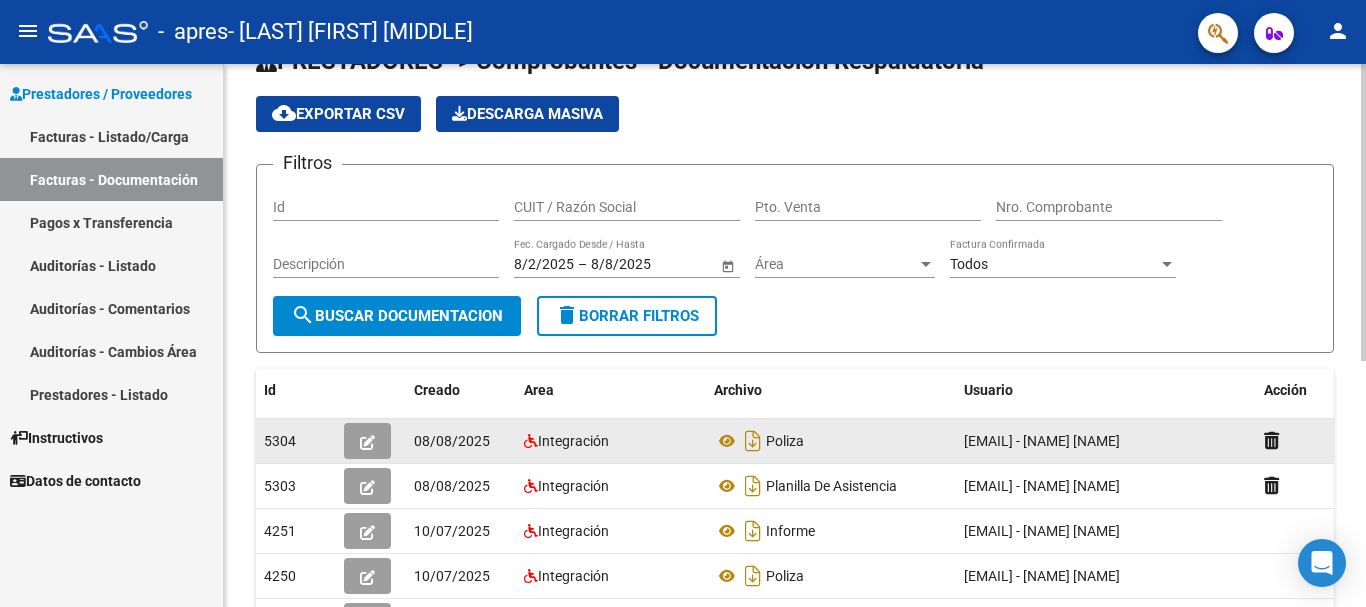 scroll, scrollTop: 100, scrollLeft: 0, axis: vertical 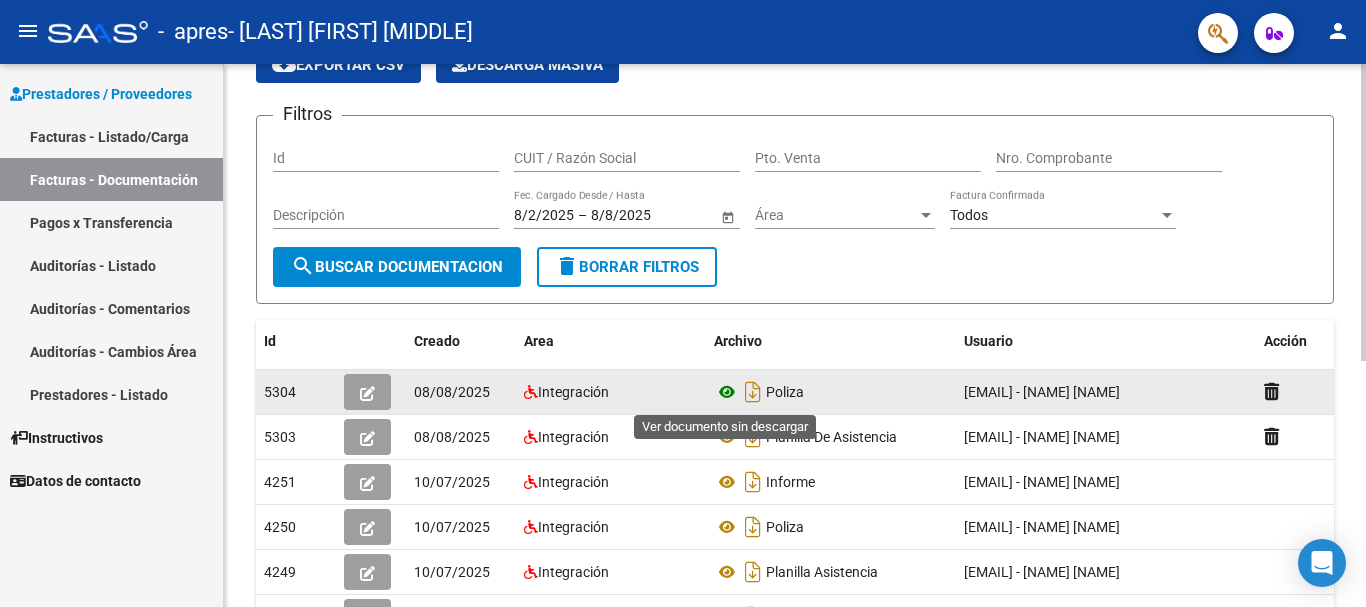 click 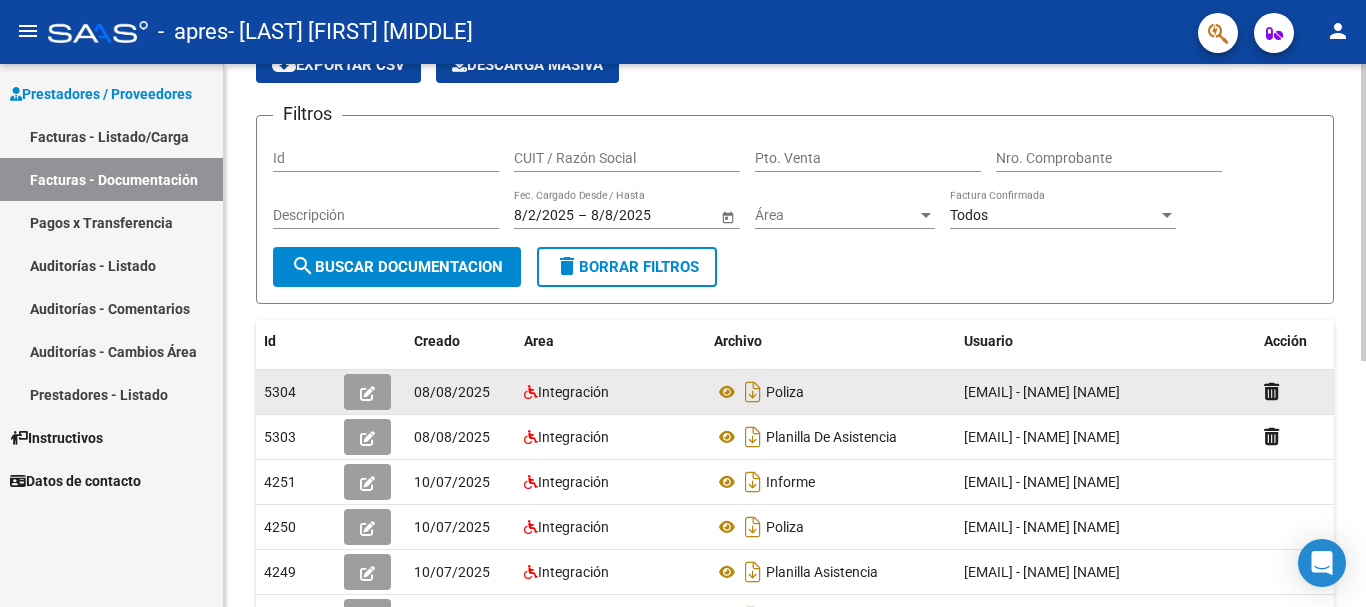 click 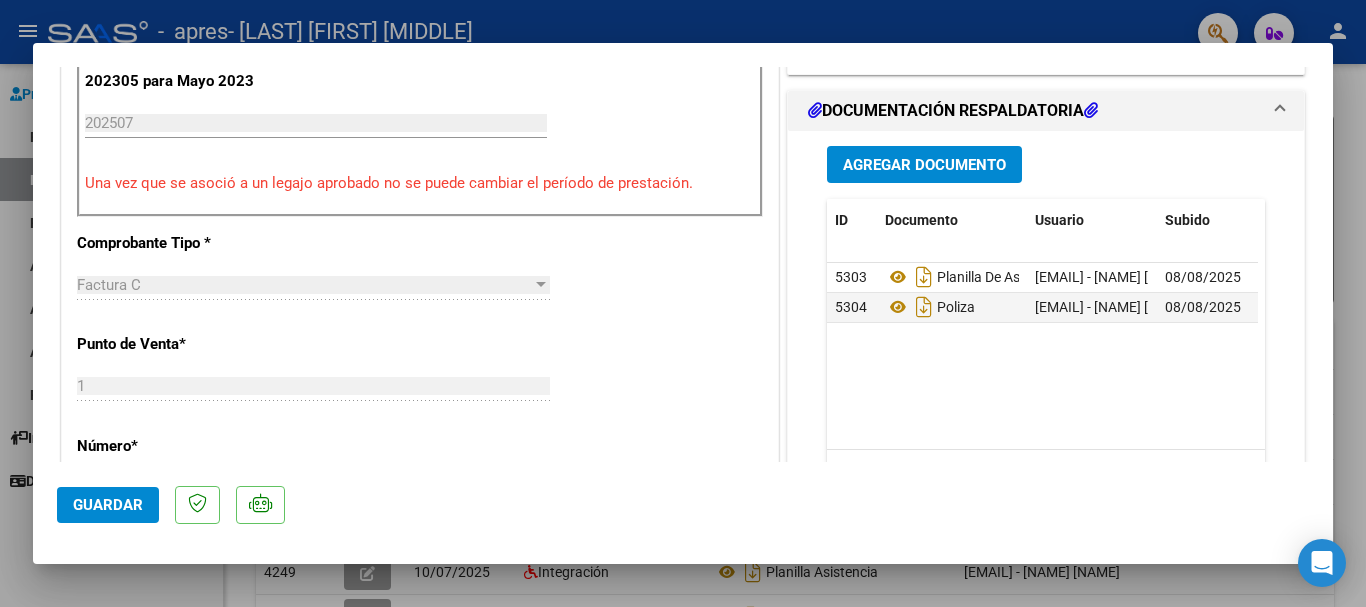 scroll, scrollTop: 600, scrollLeft: 0, axis: vertical 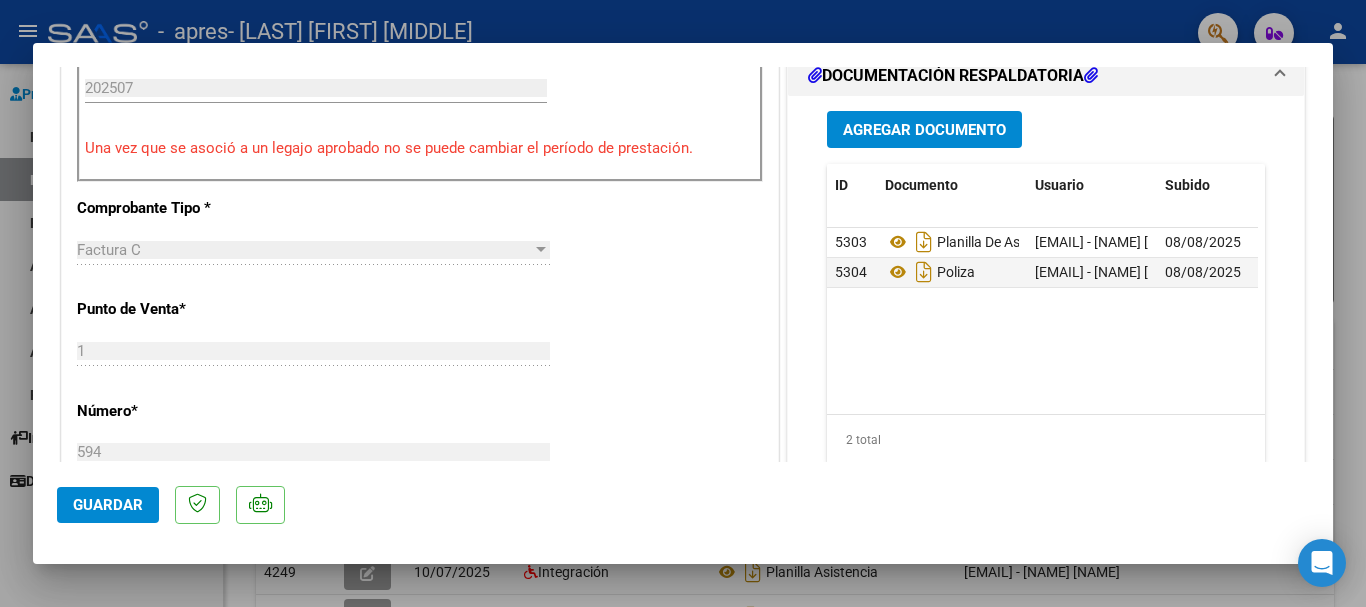 click at bounding box center [683, 303] 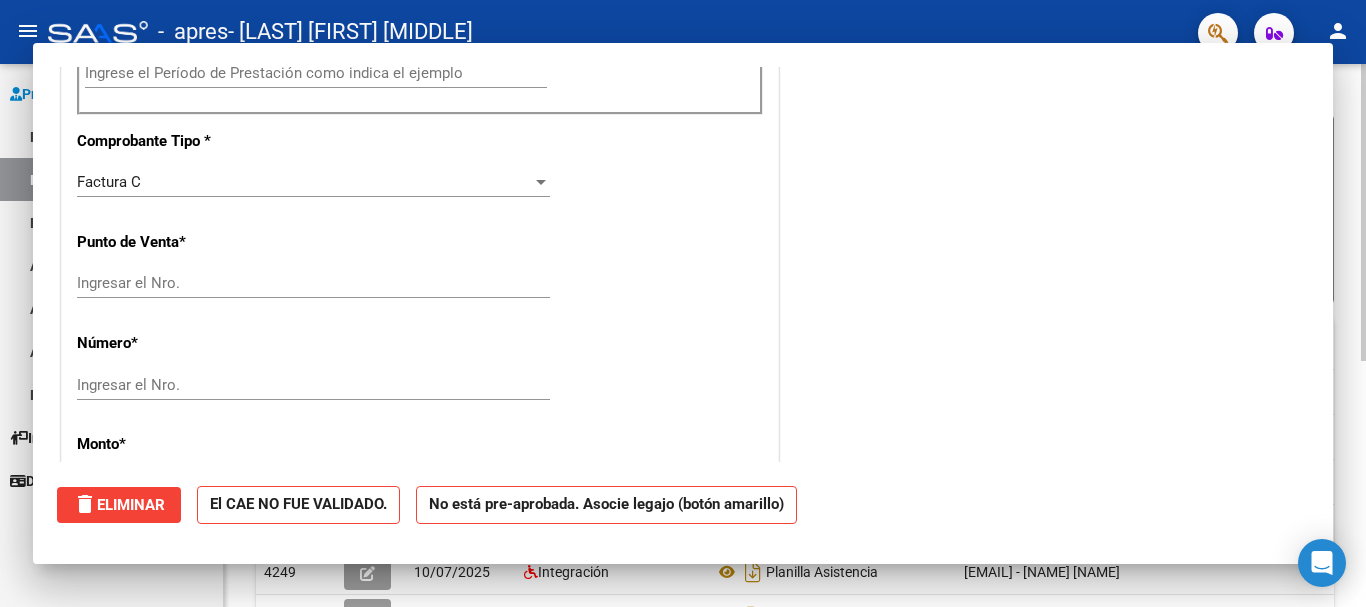 scroll, scrollTop: 585, scrollLeft: 0, axis: vertical 